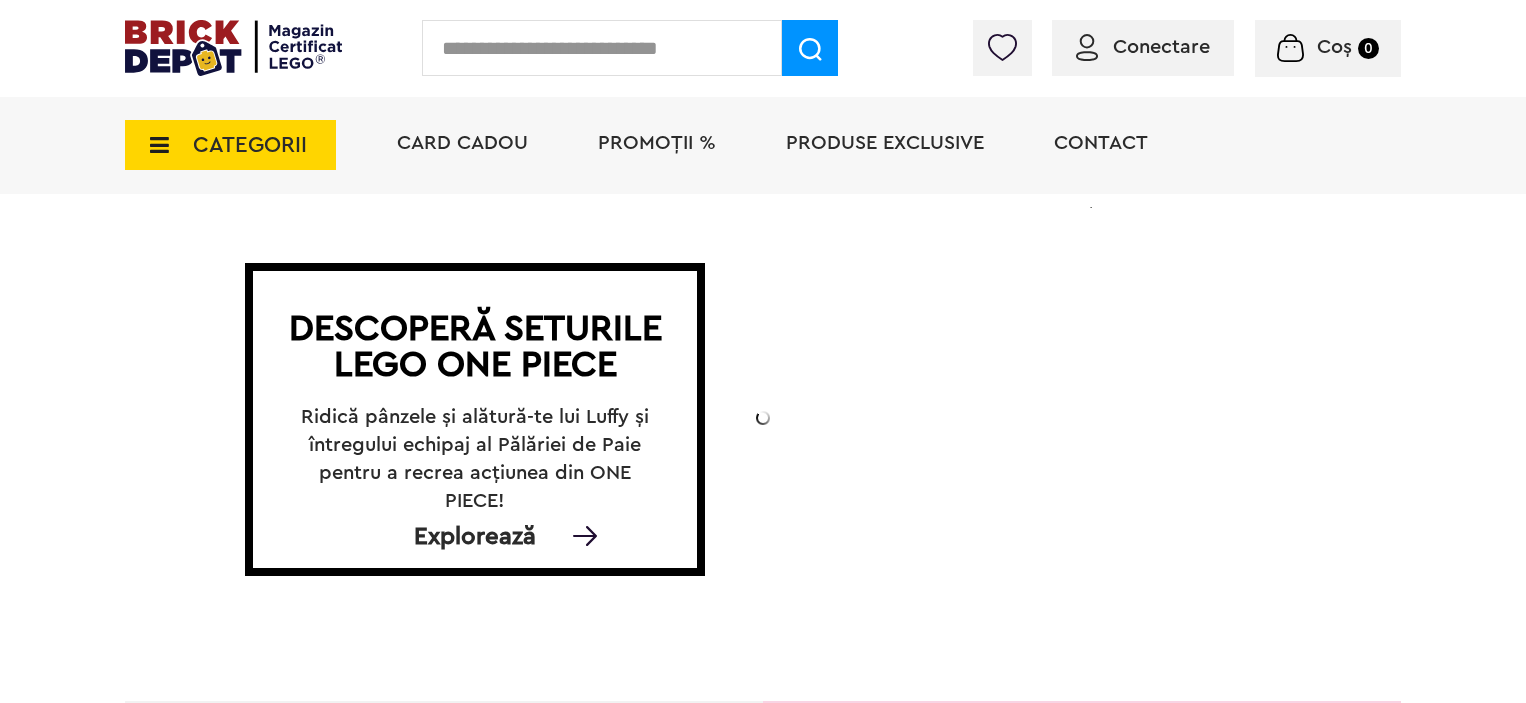 scroll, scrollTop: 0, scrollLeft: 0, axis: both 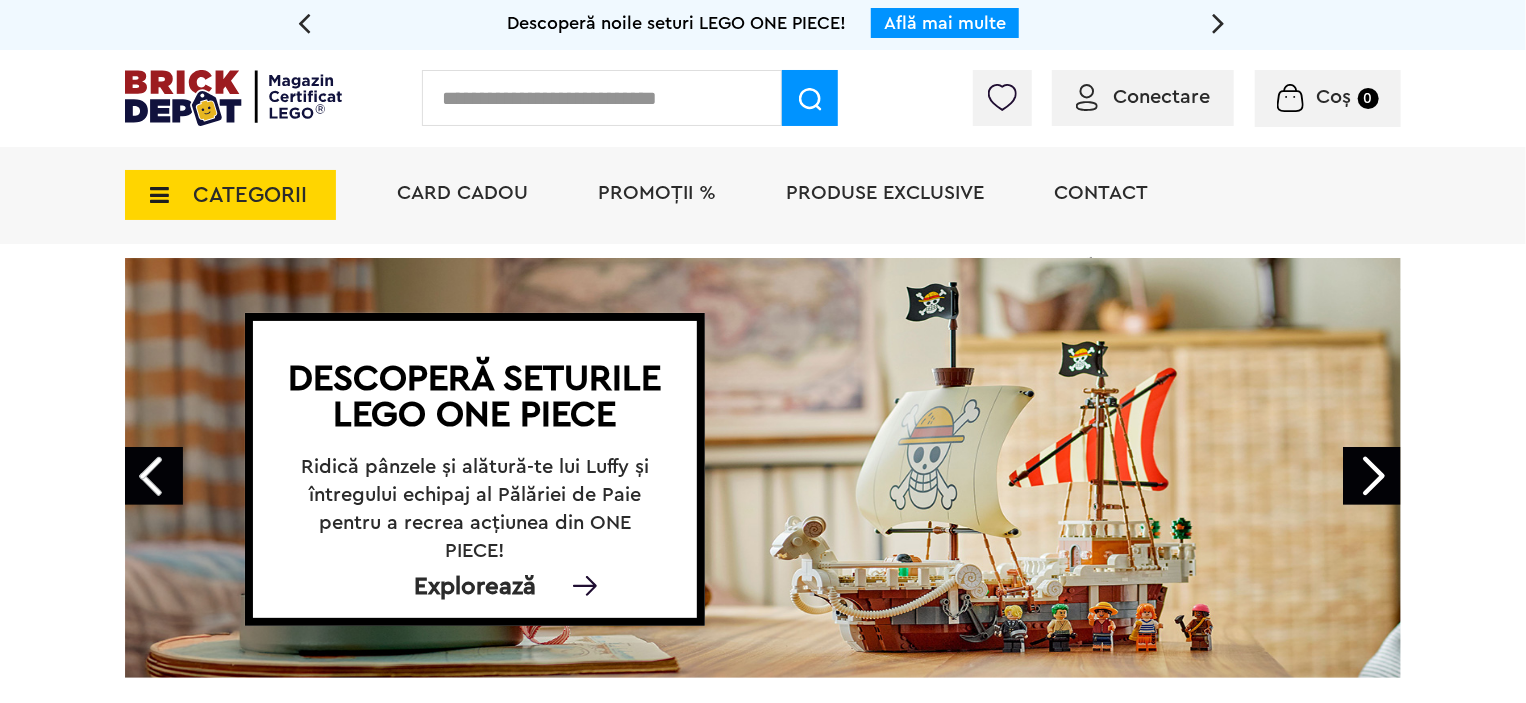 click on "Ridică pânzele și alătură-te lui Luffy și întregului echipaj al Pălăriei de Paie pentru a recrea acțiunea din ONE PIECE!" at bounding box center (474, 495) 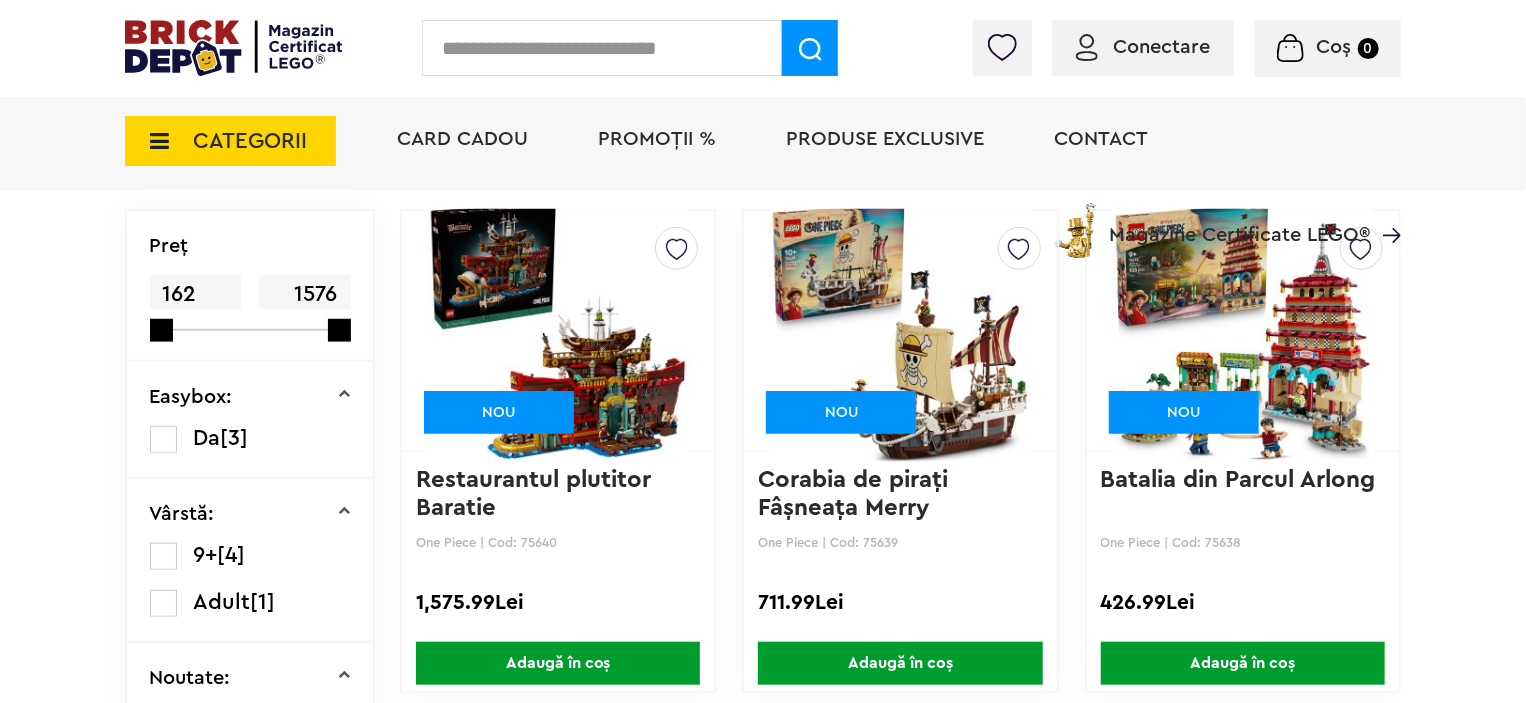 scroll, scrollTop: 549, scrollLeft: 0, axis: vertical 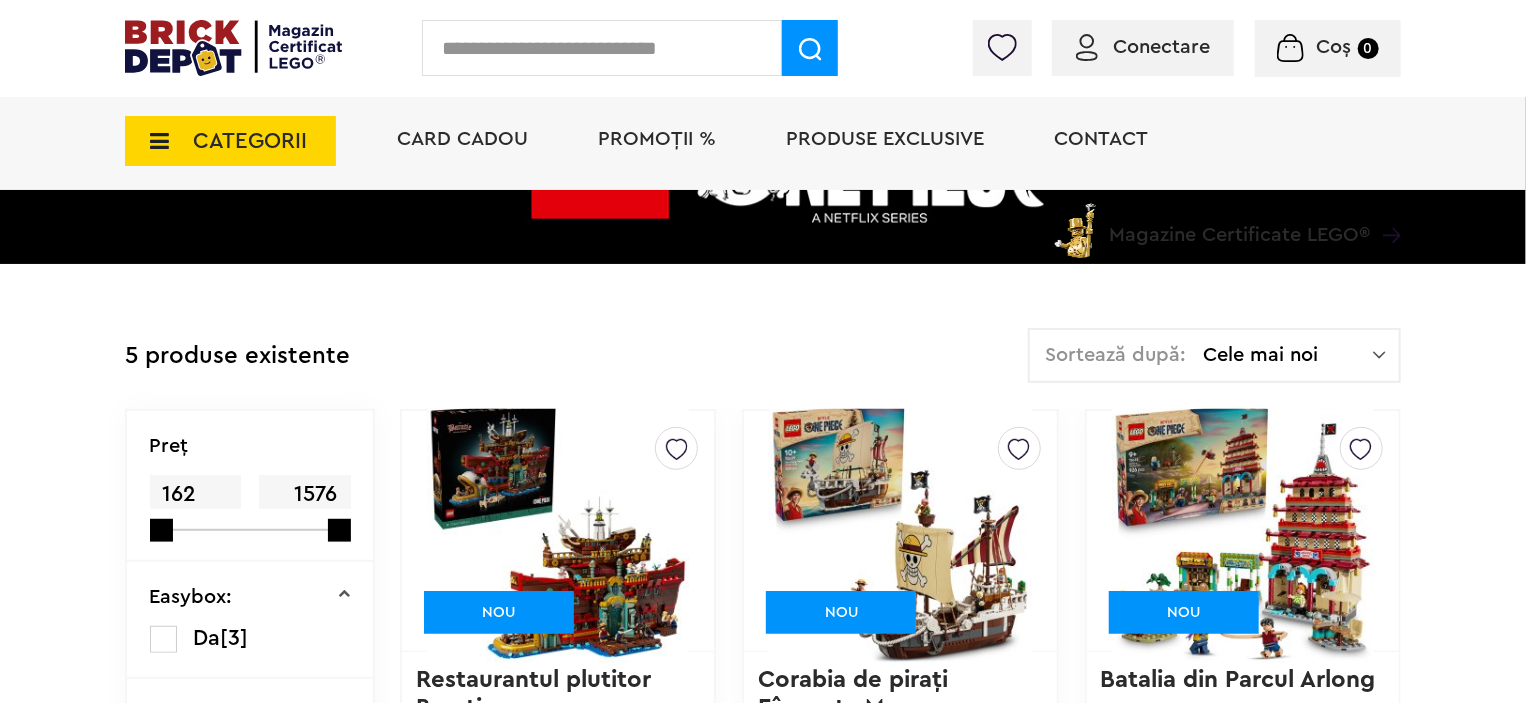 click at bounding box center (900, 531) 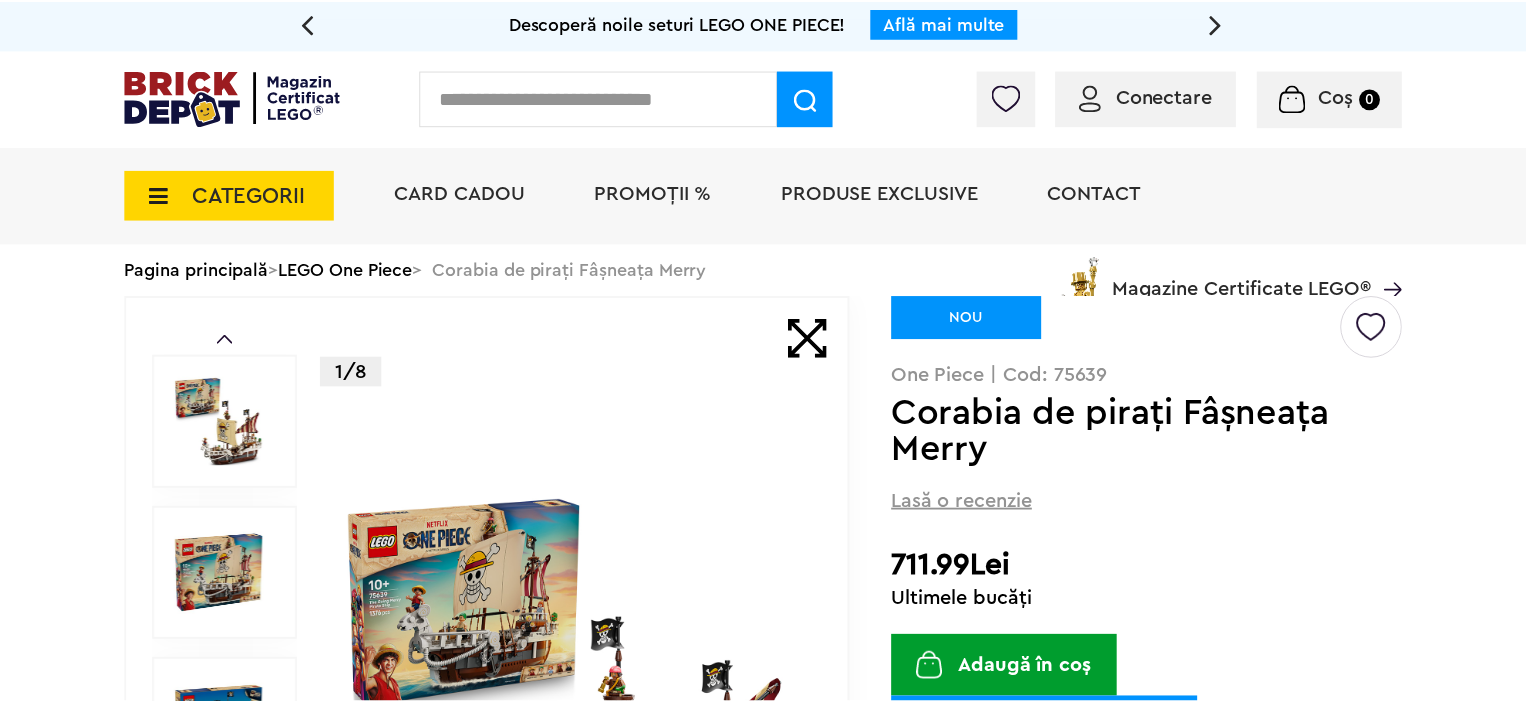 scroll, scrollTop: 0, scrollLeft: 0, axis: both 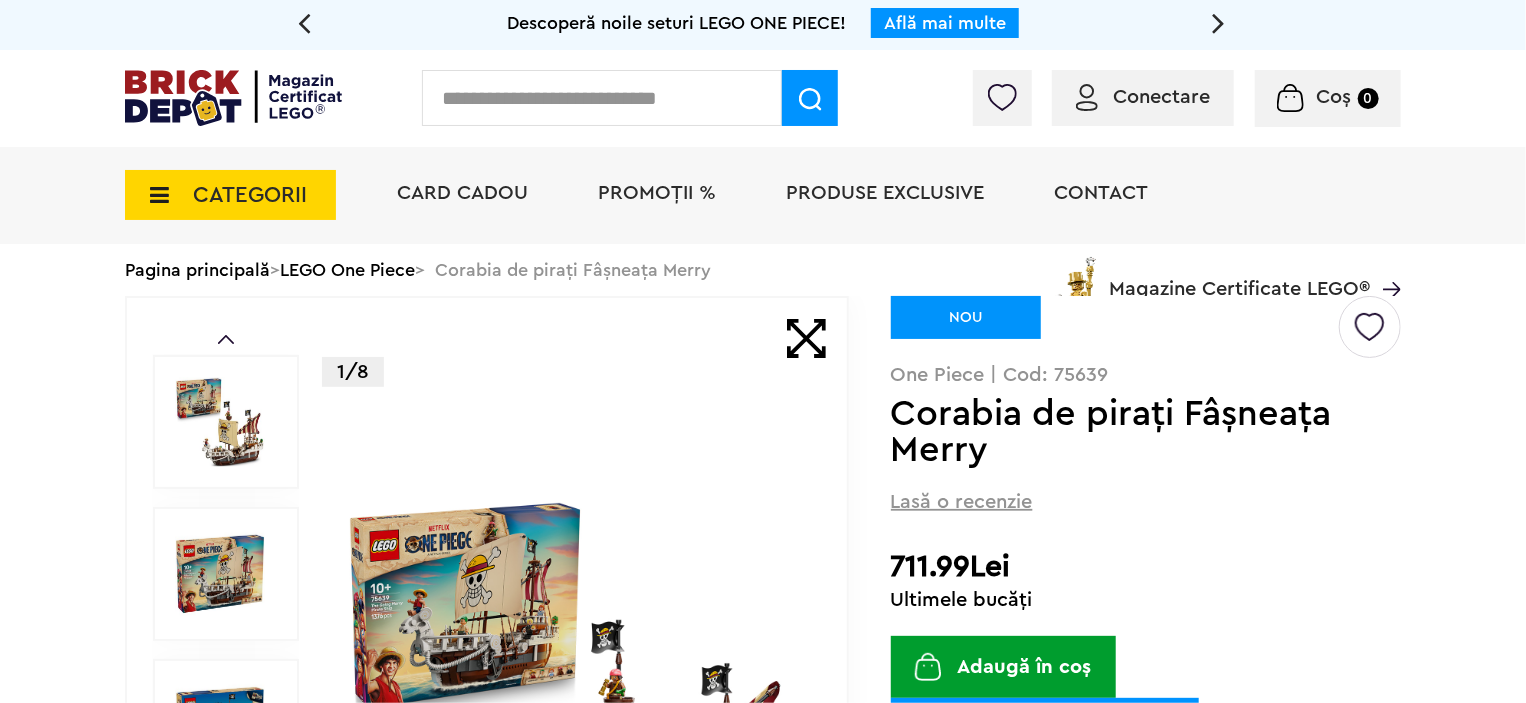 click at bounding box center [233, 98] 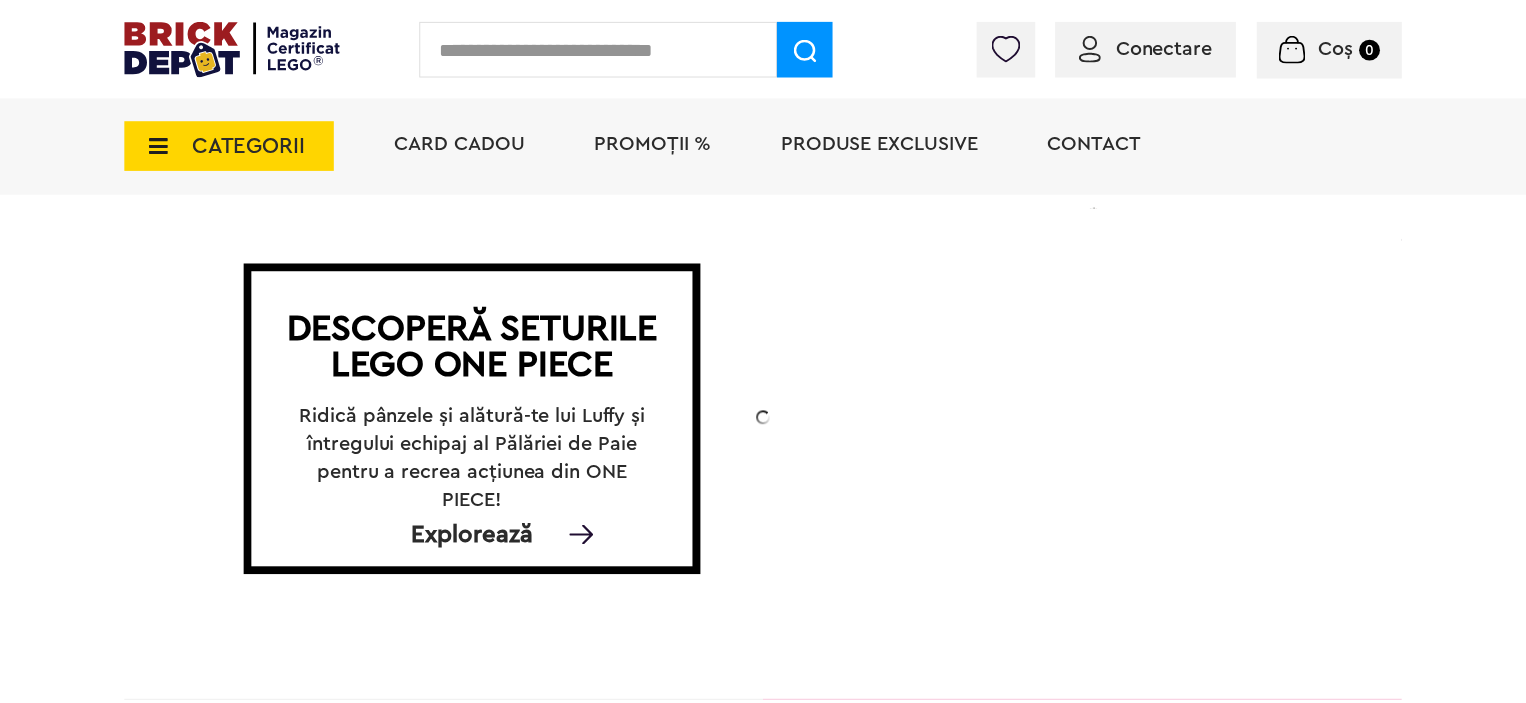 scroll, scrollTop: 0, scrollLeft: 0, axis: both 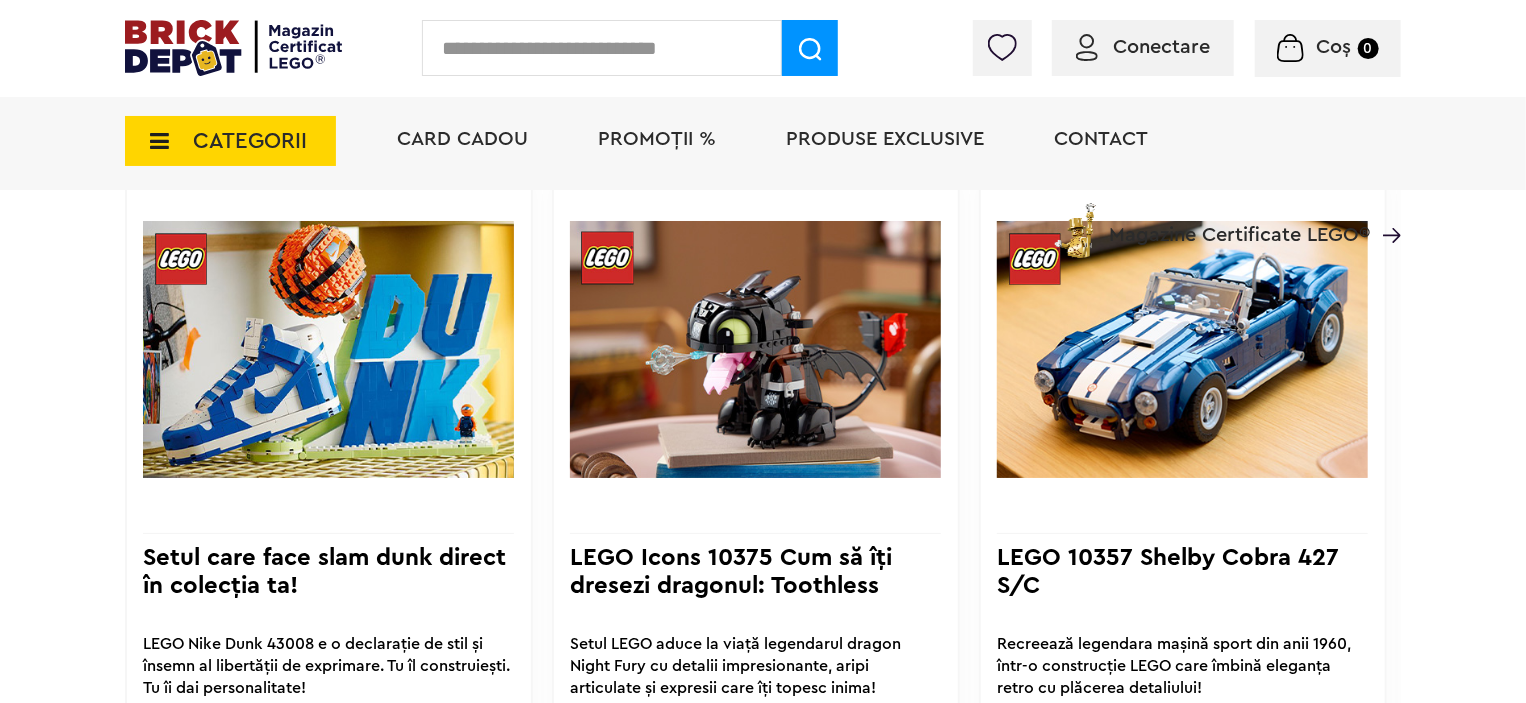click at bounding box center [755, 349] 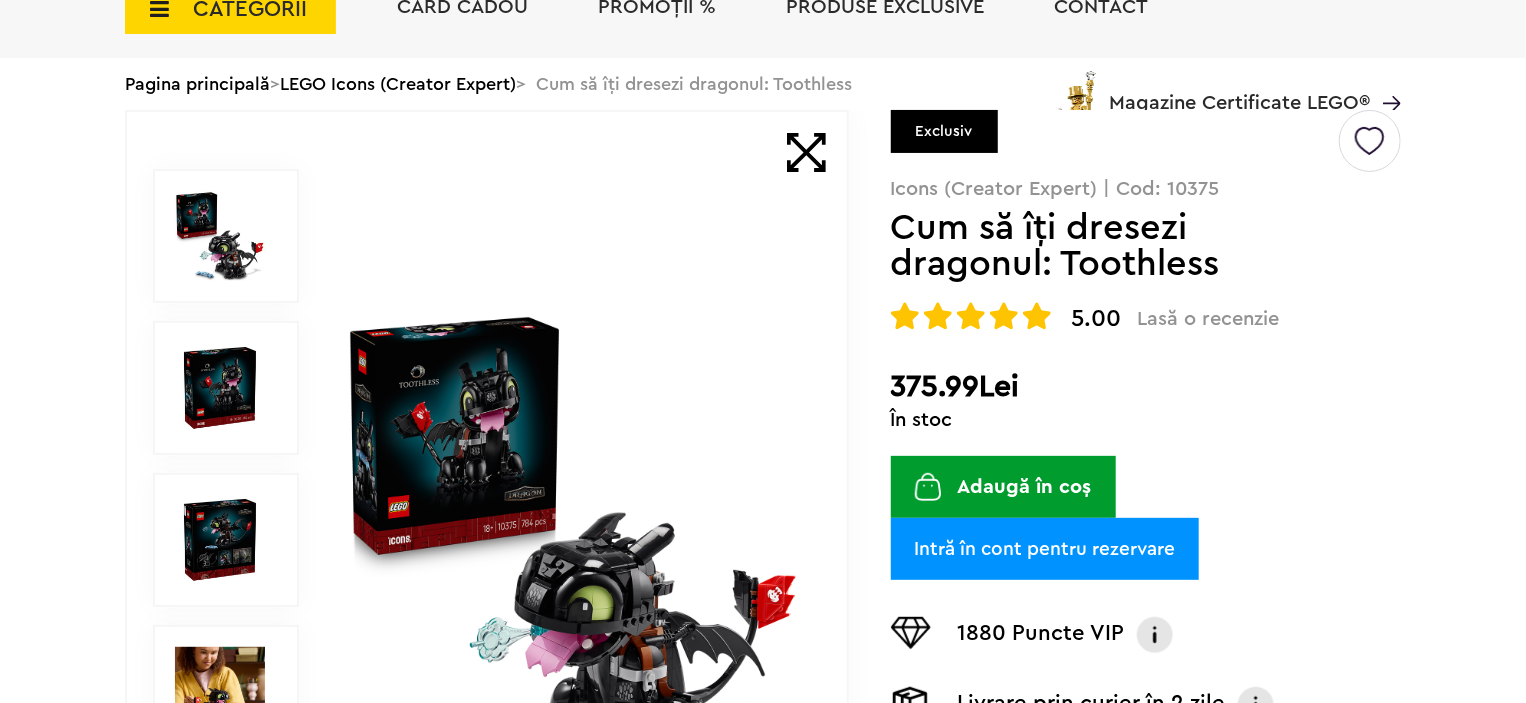 scroll, scrollTop: 250, scrollLeft: 0, axis: vertical 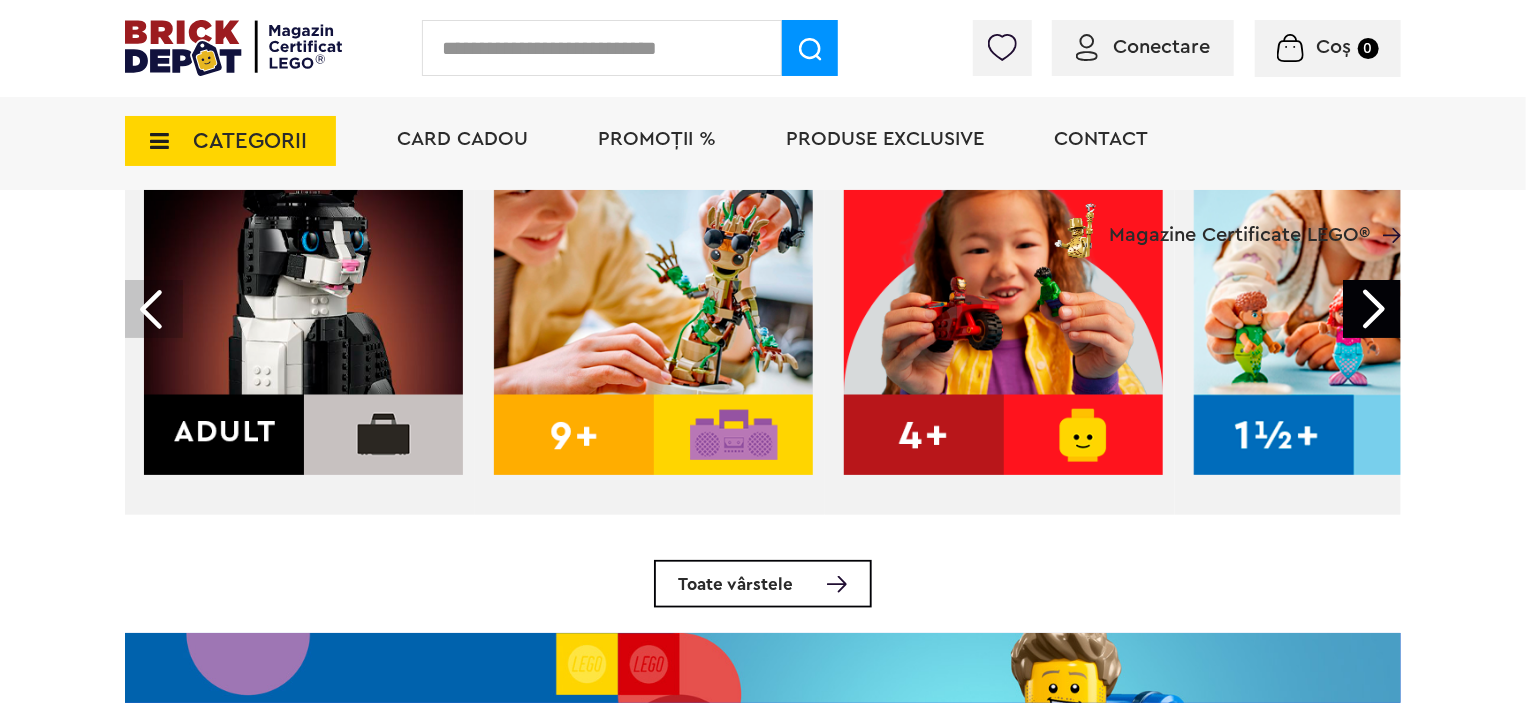 click at bounding box center [1372, 309] 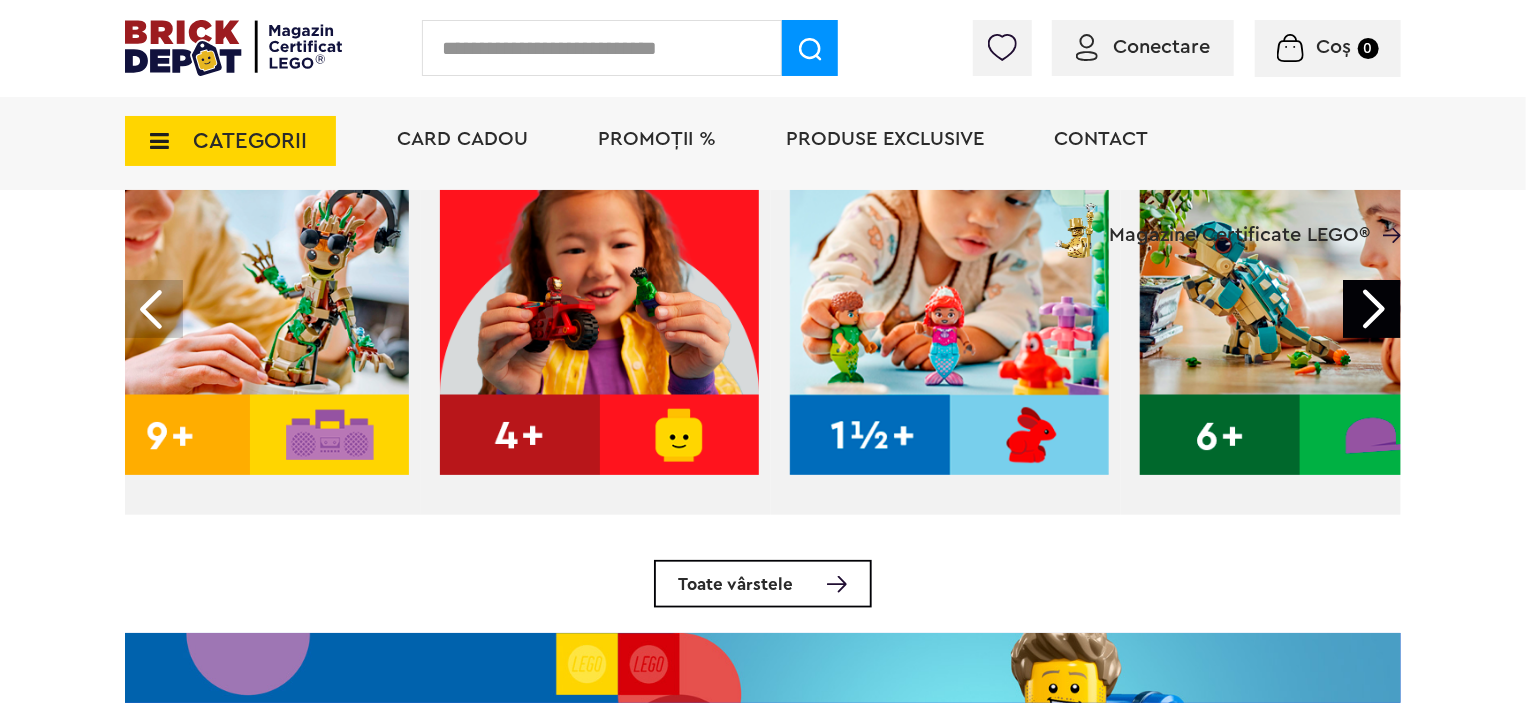 click at bounding box center (1372, 309) 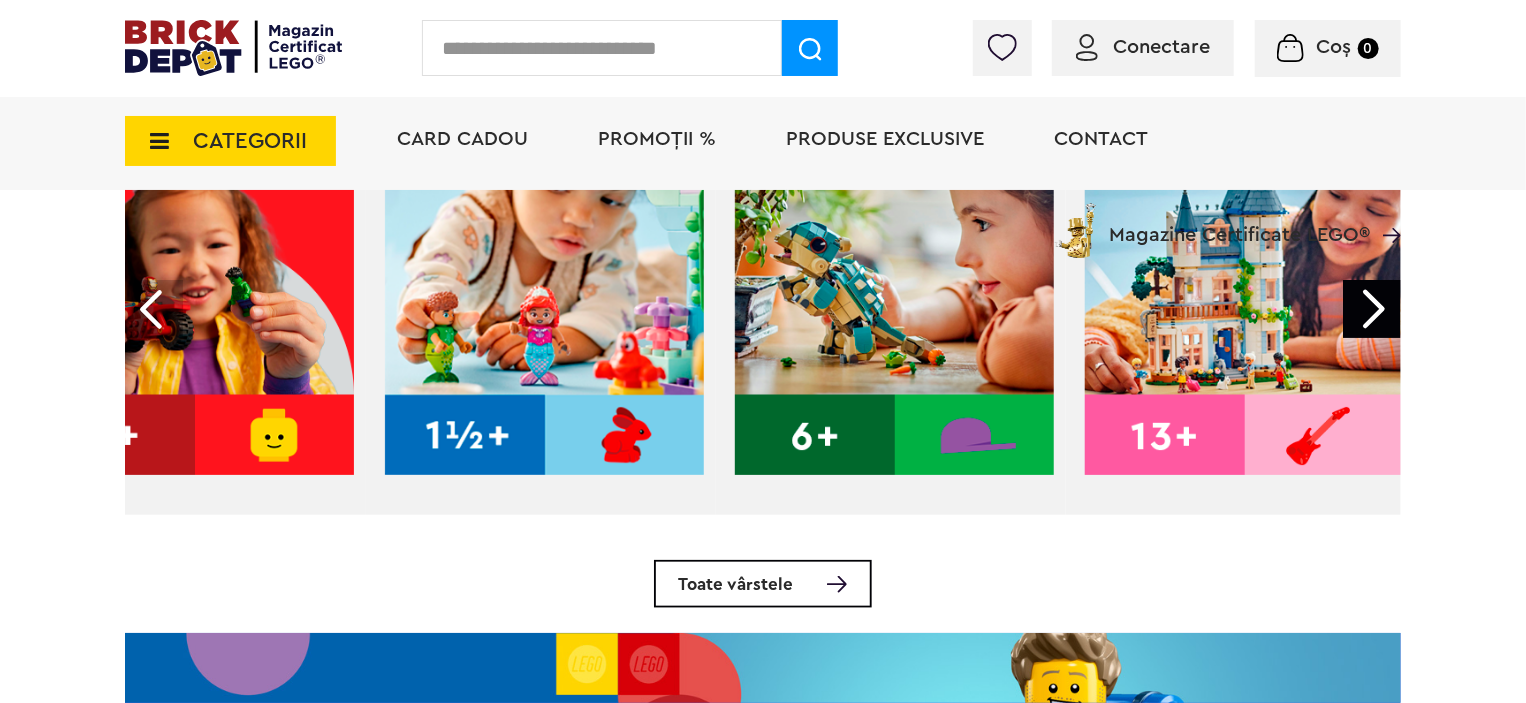 click at bounding box center [1372, 309] 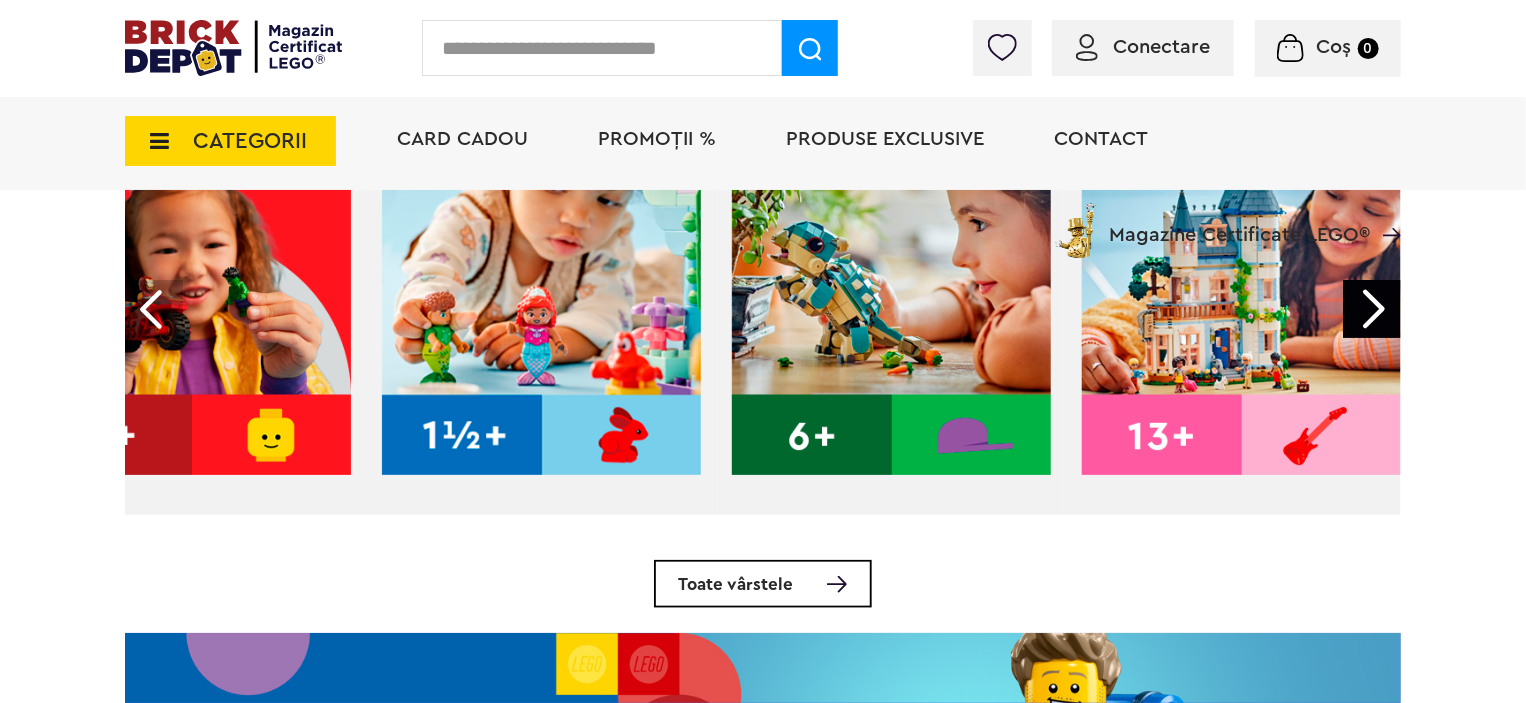 click at bounding box center [1372, 309] 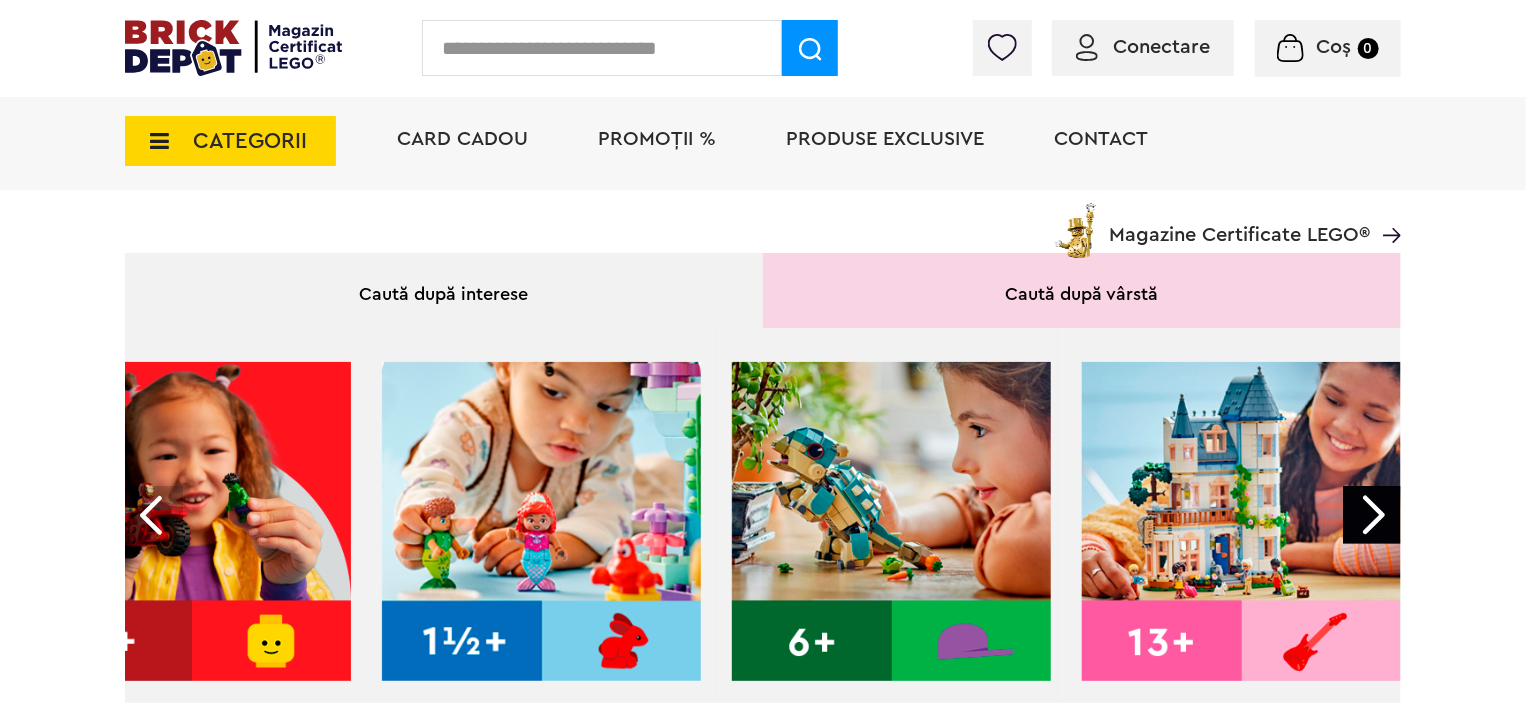 scroll, scrollTop: 550, scrollLeft: 0, axis: vertical 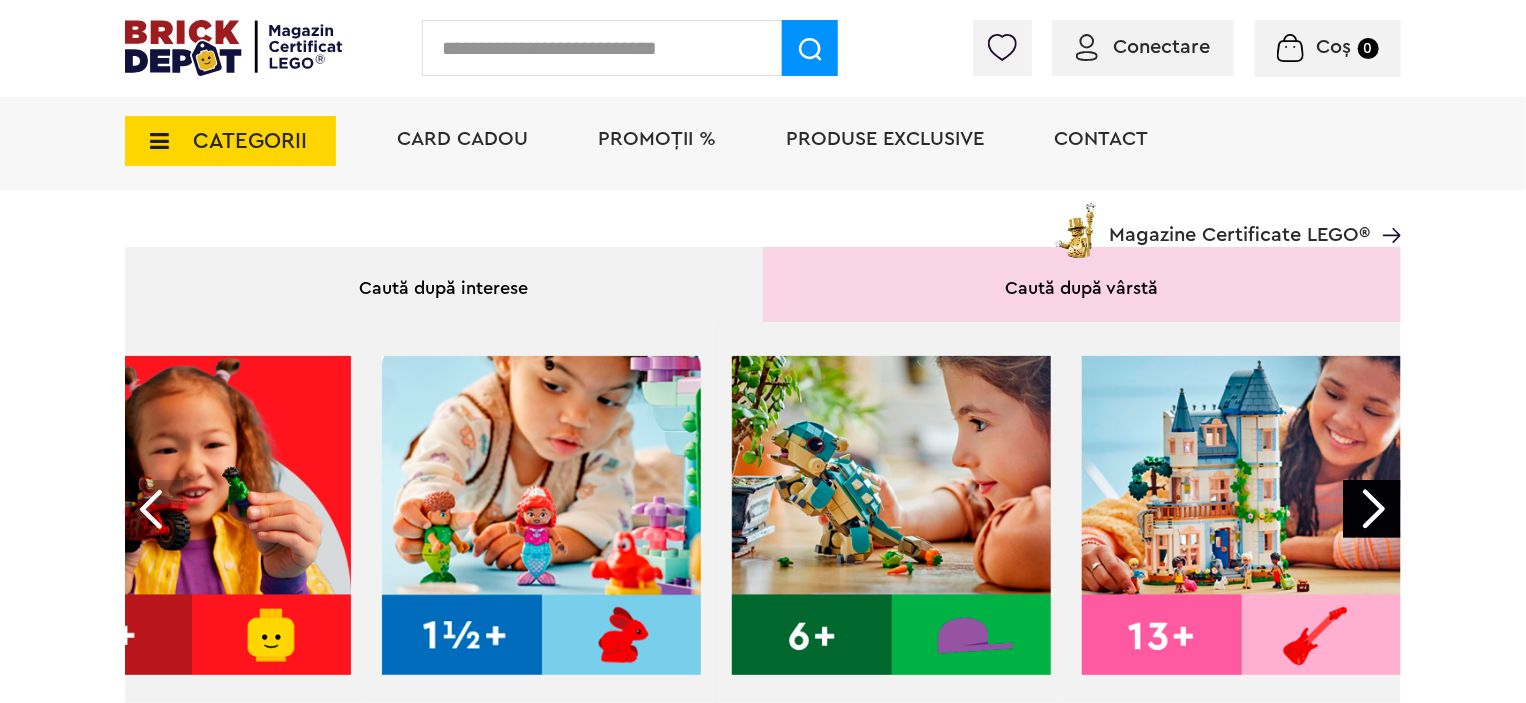 click at bounding box center [1372, 509] 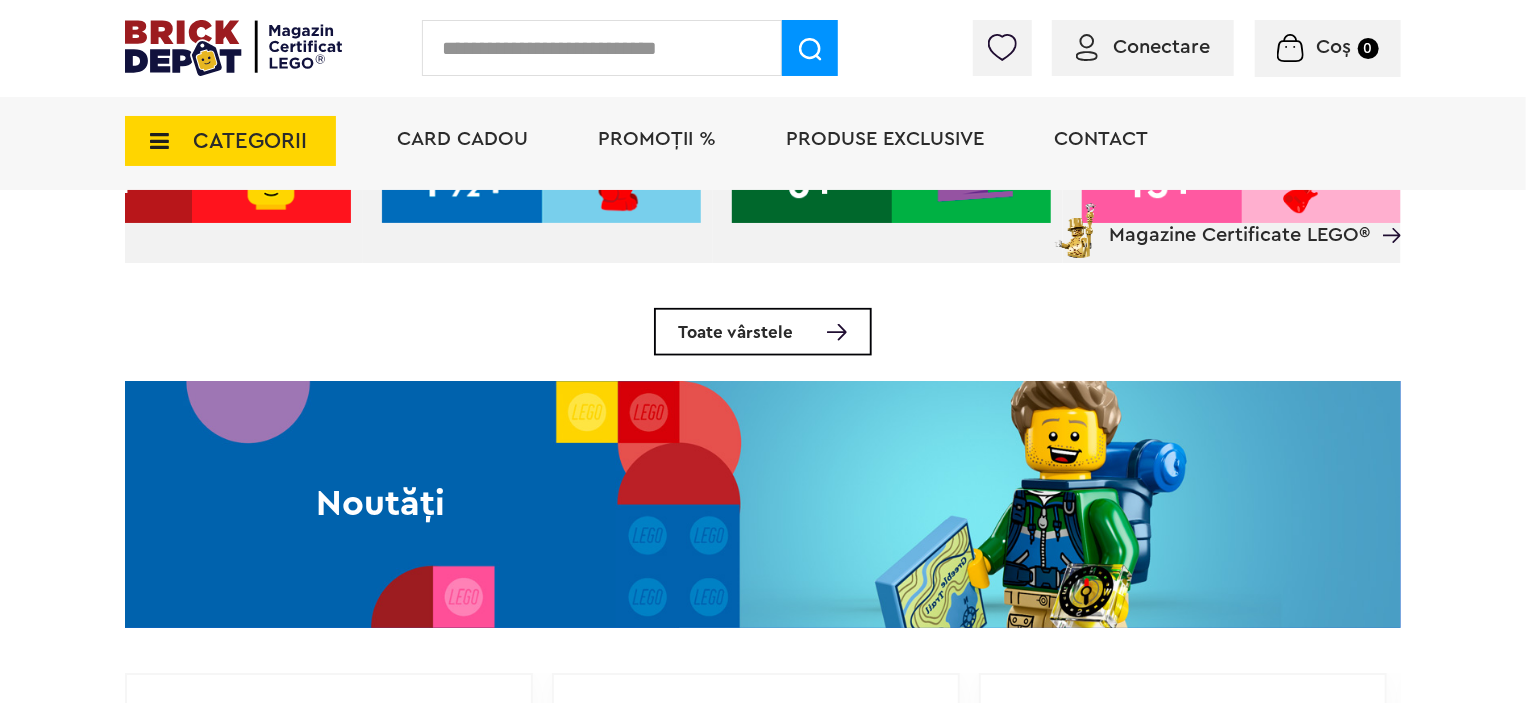 scroll, scrollTop: 950, scrollLeft: 0, axis: vertical 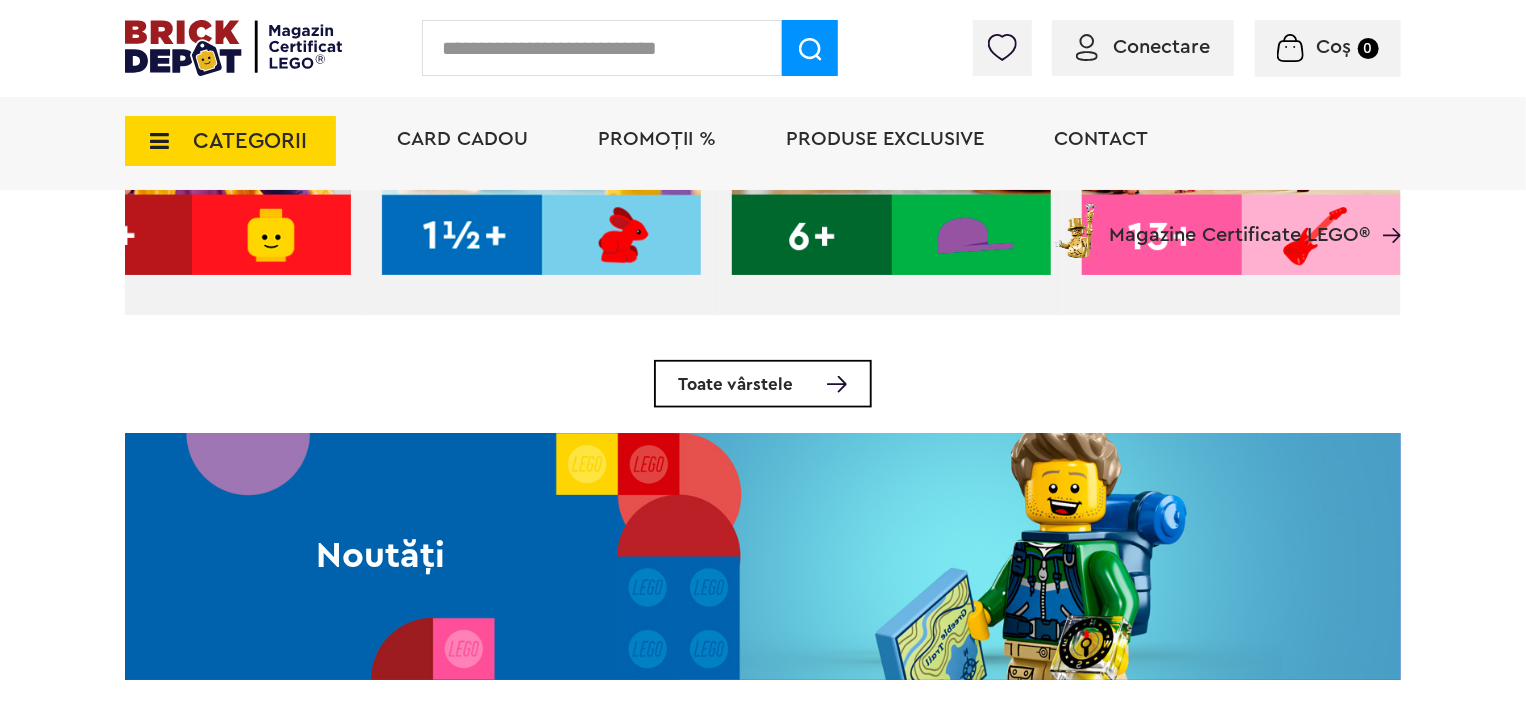 drag, startPoint x: 957, startPoint y: 327, endPoint x: 620, endPoint y: 333, distance: 337.0534 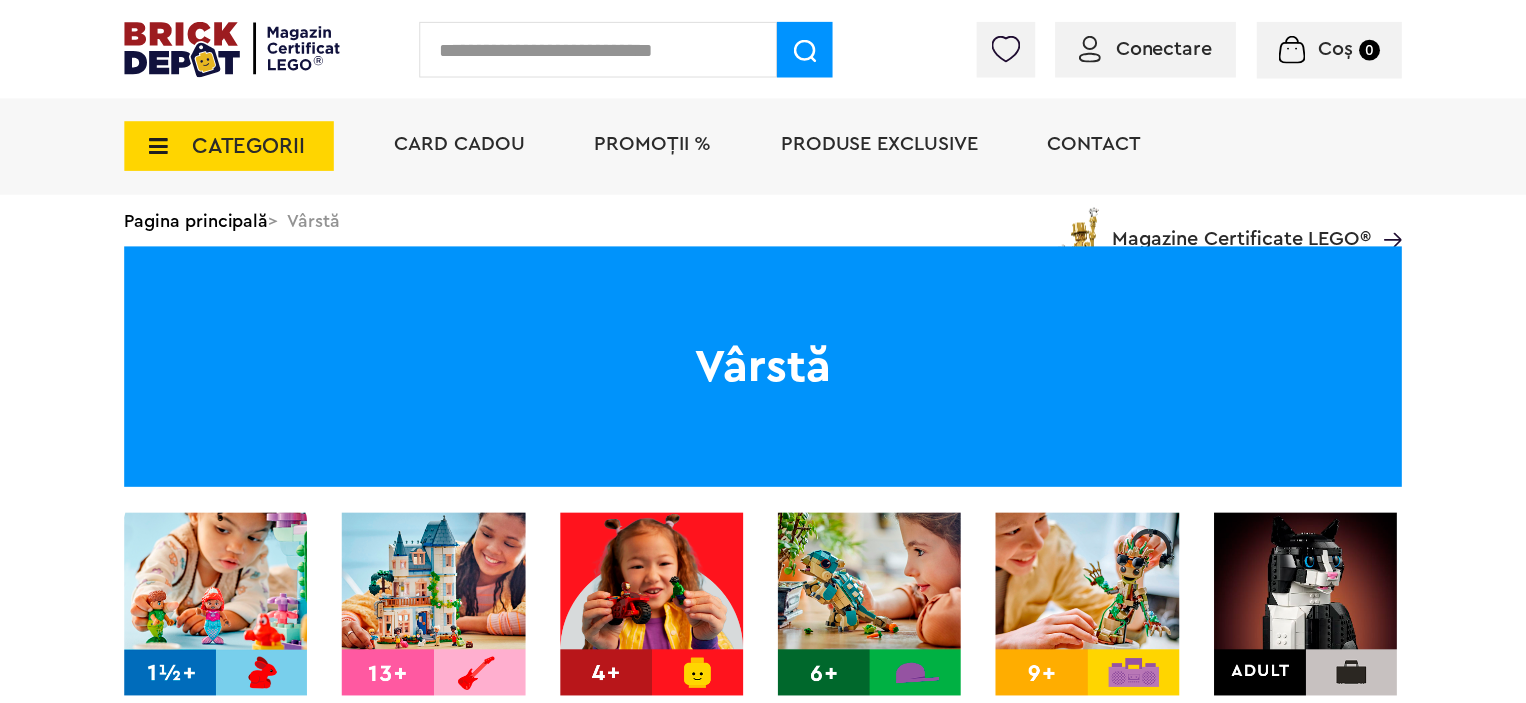 scroll, scrollTop: 0, scrollLeft: 0, axis: both 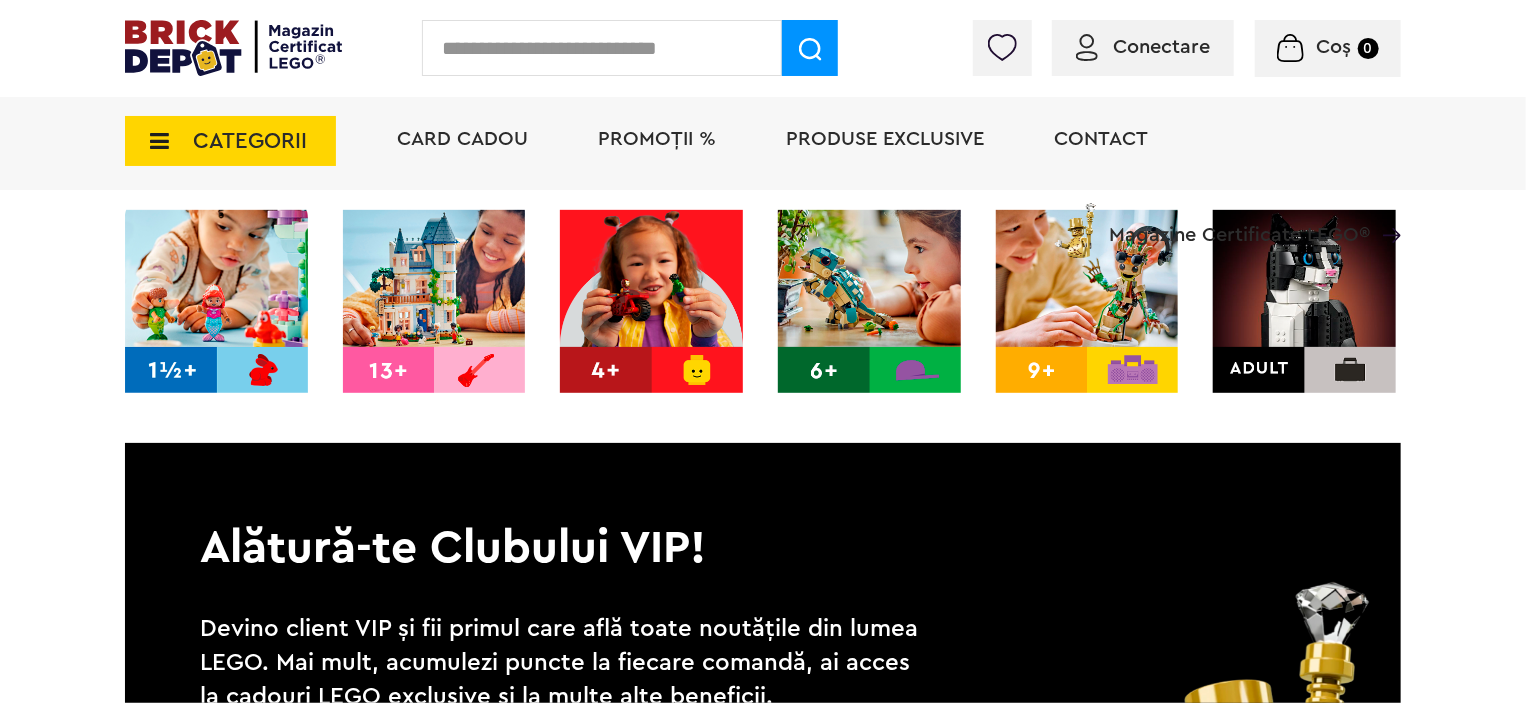 click at bounding box center [1304, 301] 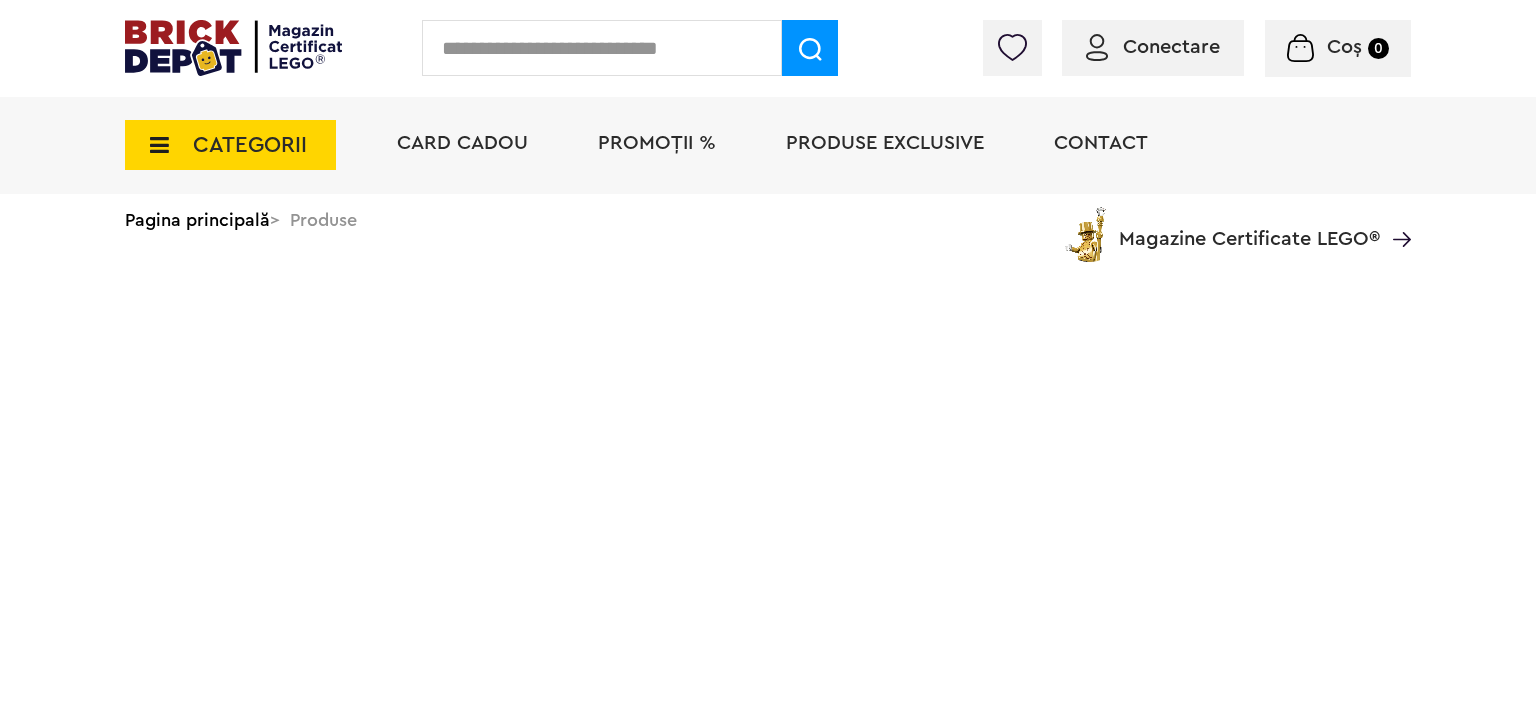 scroll, scrollTop: 0, scrollLeft: 0, axis: both 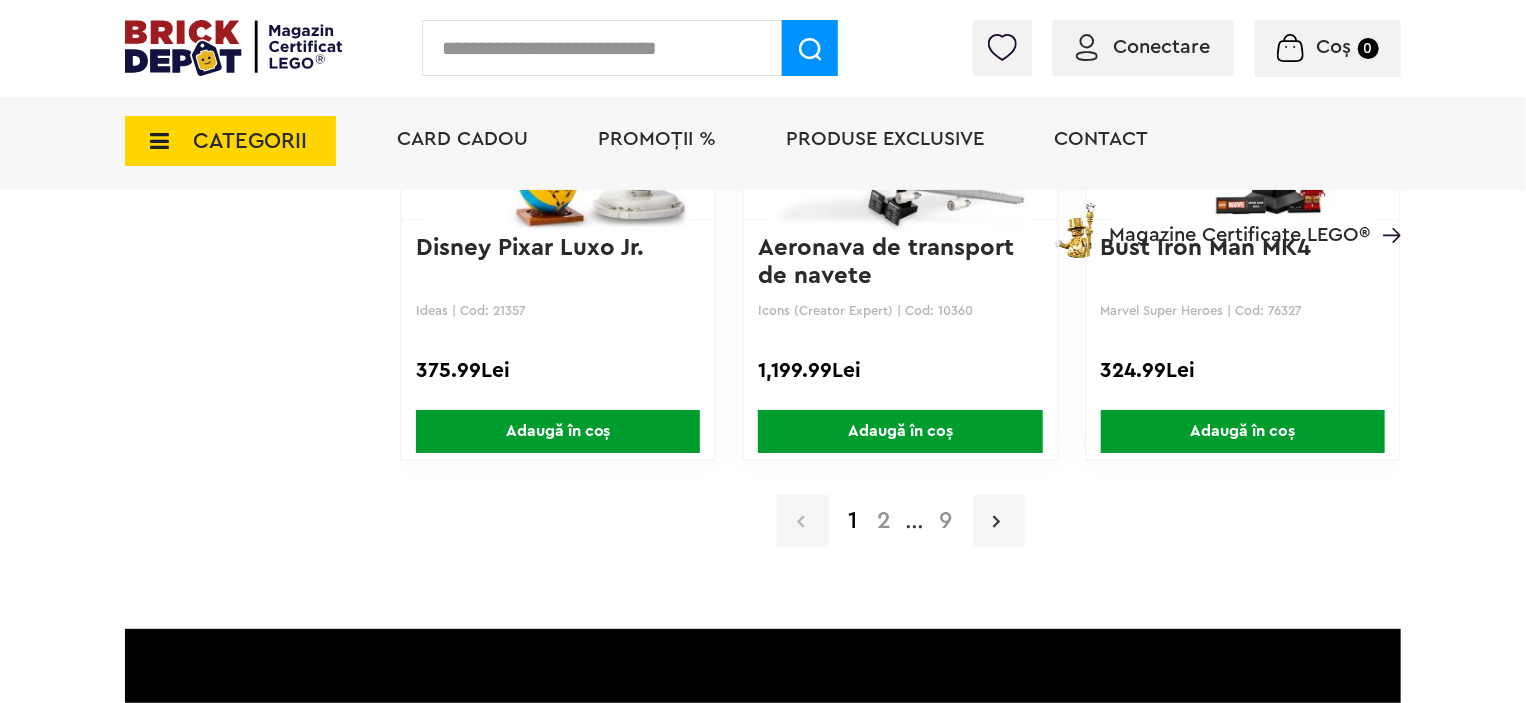 click at bounding box center (997, 521) 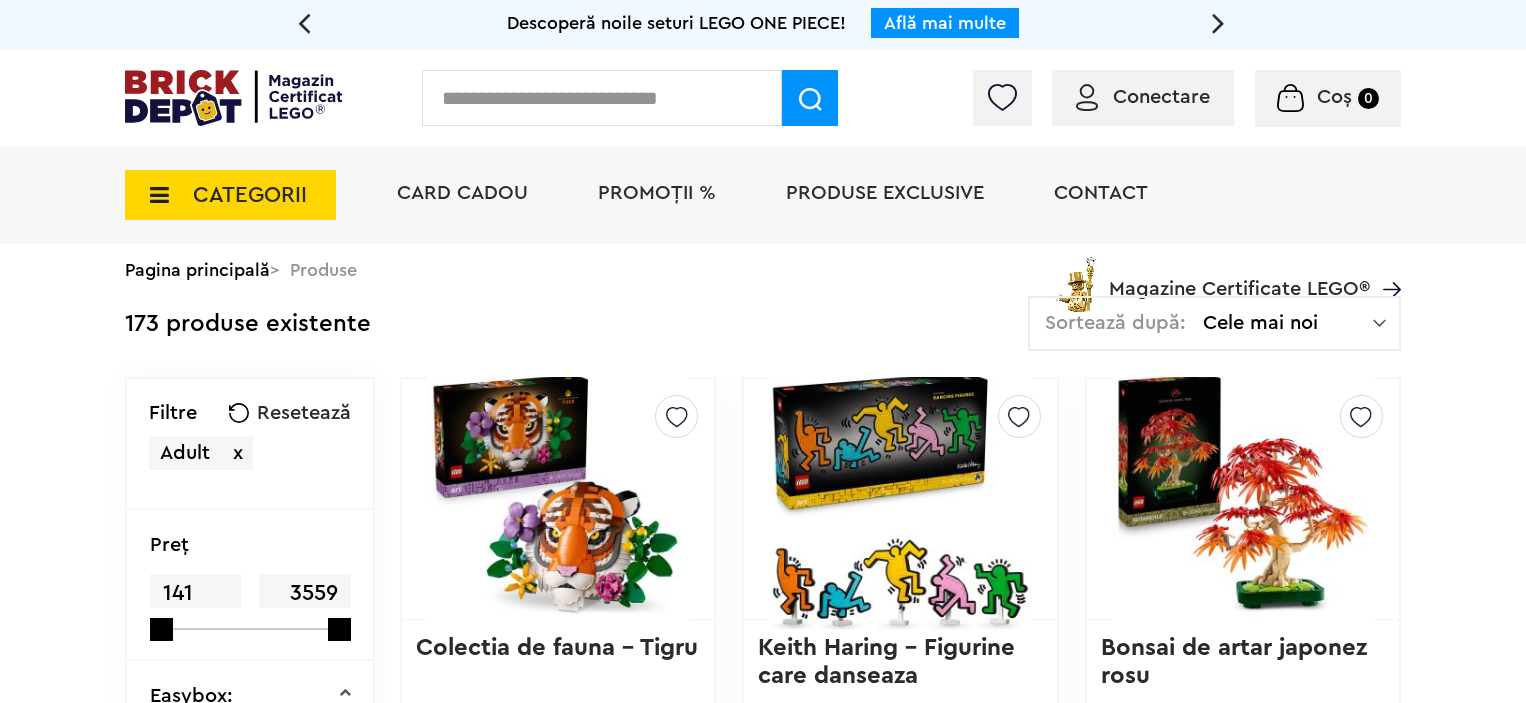 scroll, scrollTop: 0, scrollLeft: 0, axis: both 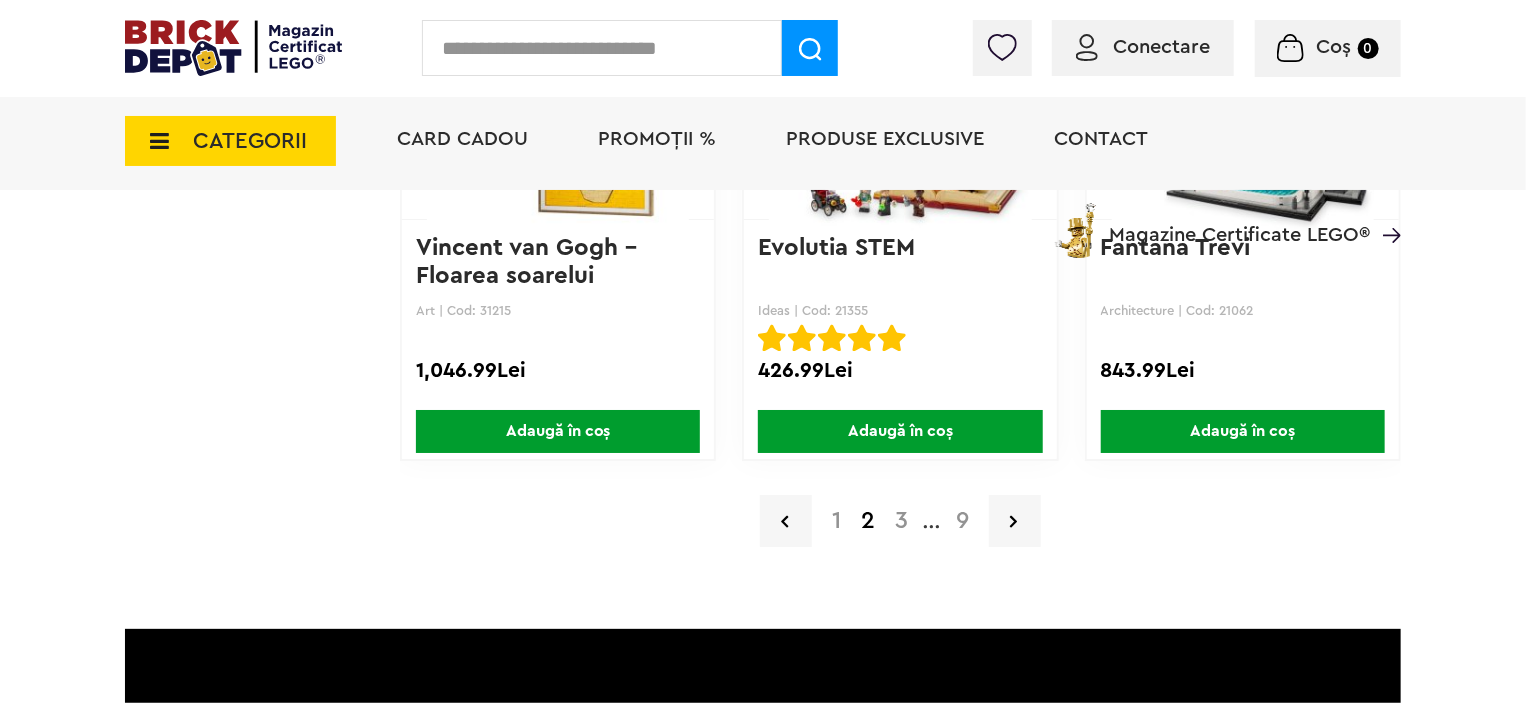 click on "3" at bounding box center (901, 521) 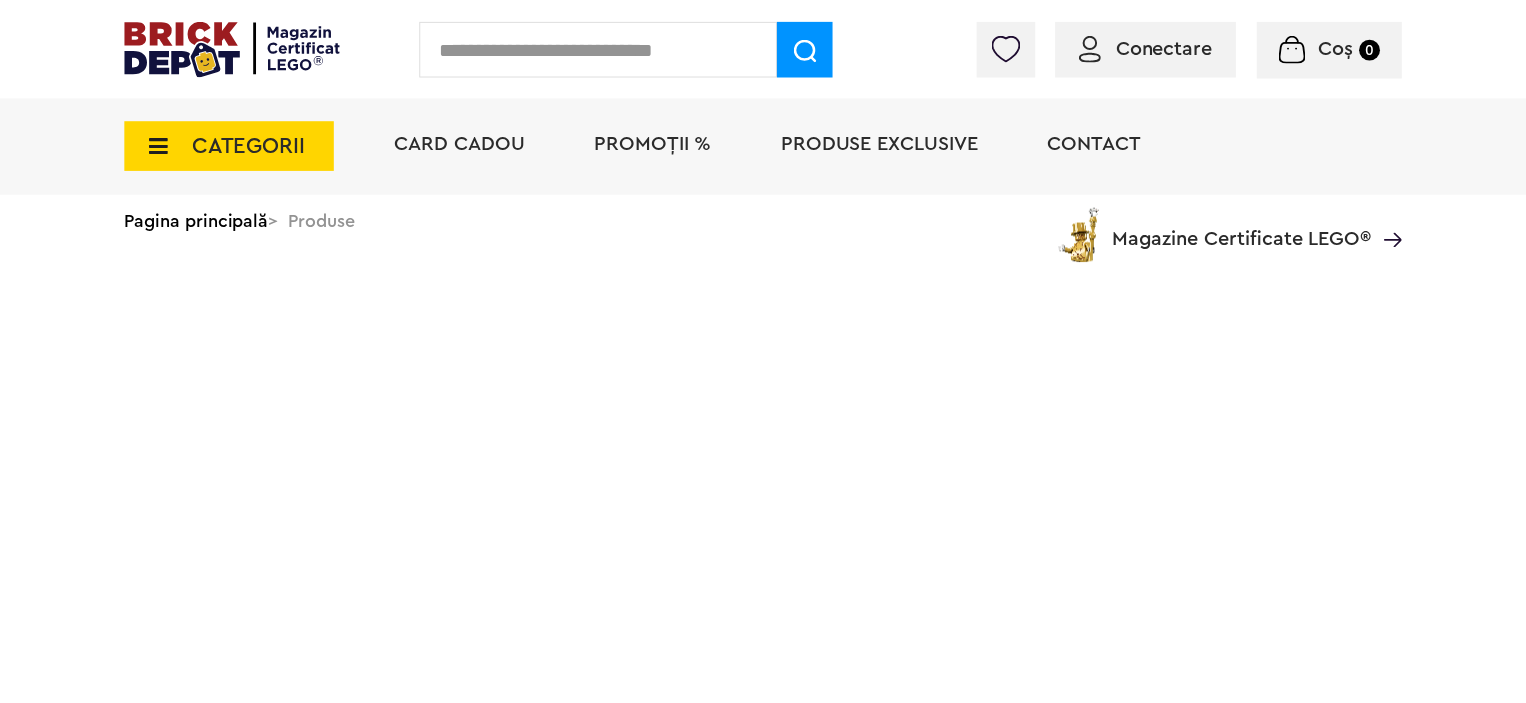 scroll, scrollTop: 0, scrollLeft: 0, axis: both 